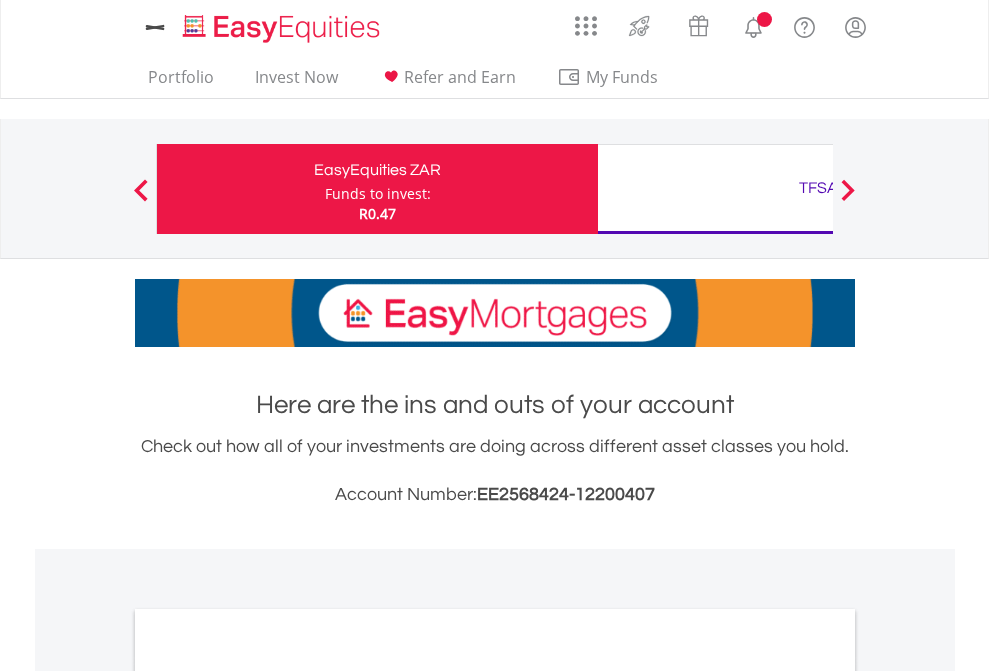 scroll, scrollTop: 0, scrollLeft: 0, axis: both 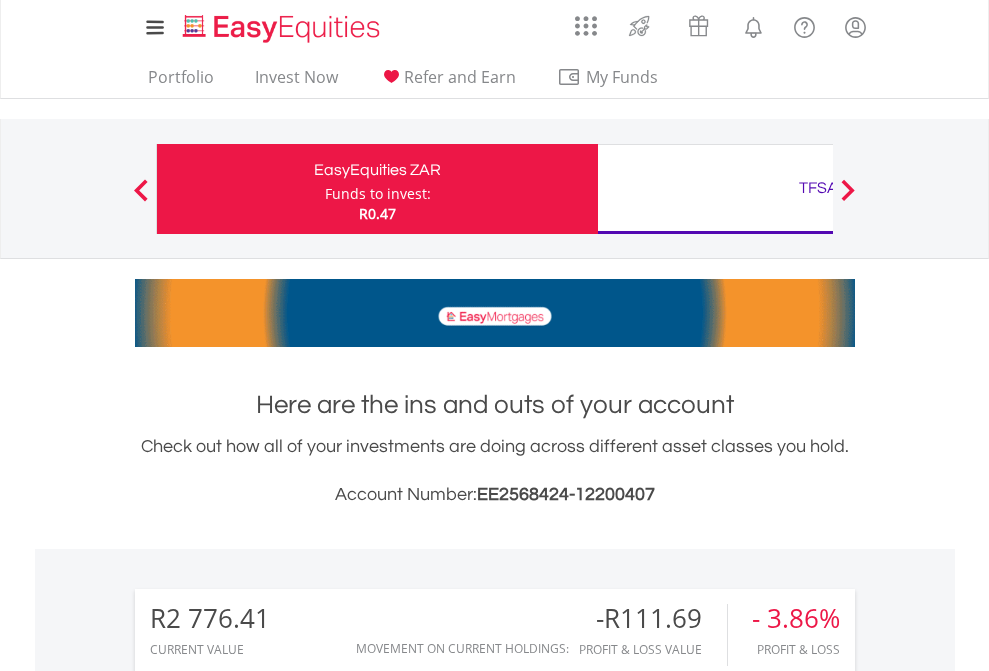 click on "Funds to invest:" at bounding box center (378, 194) 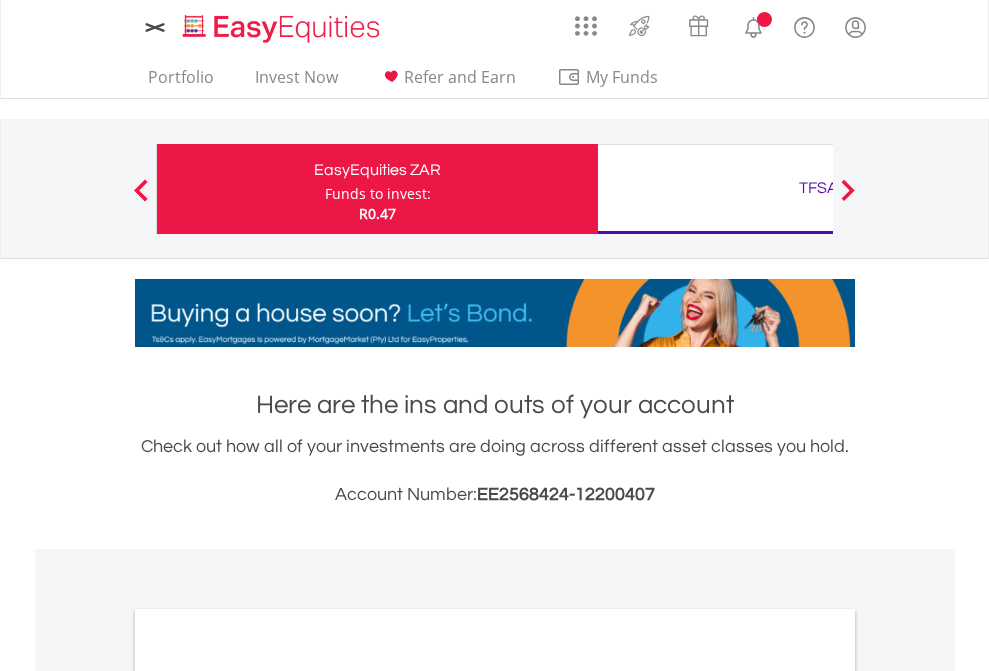 scroll, scrollTop: 0, scrollLeft: 0, axis: both 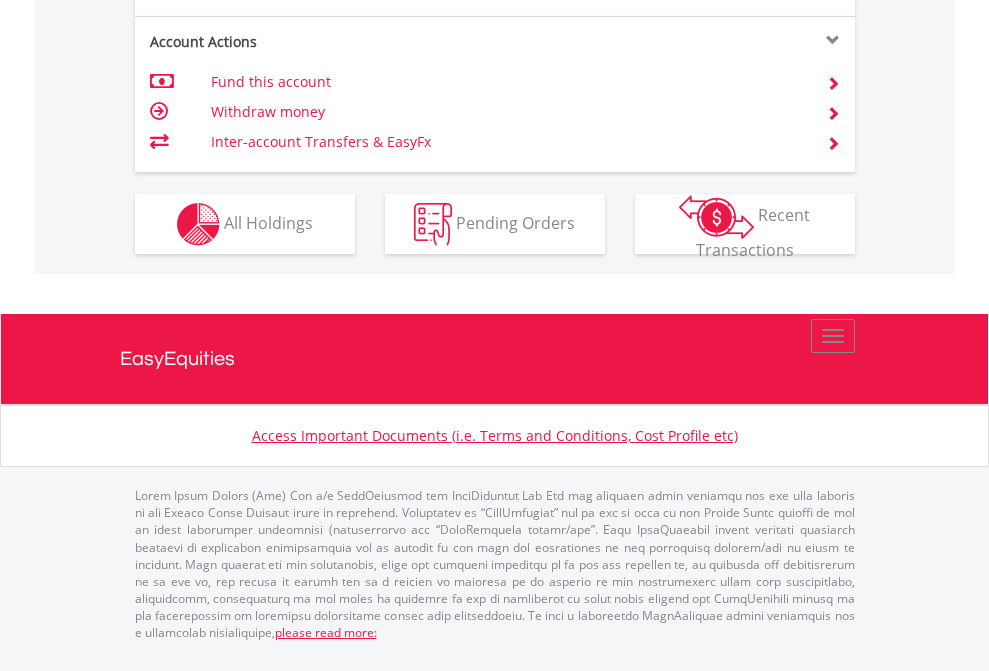 click on "Investment types" at bounding box center [706, -337] 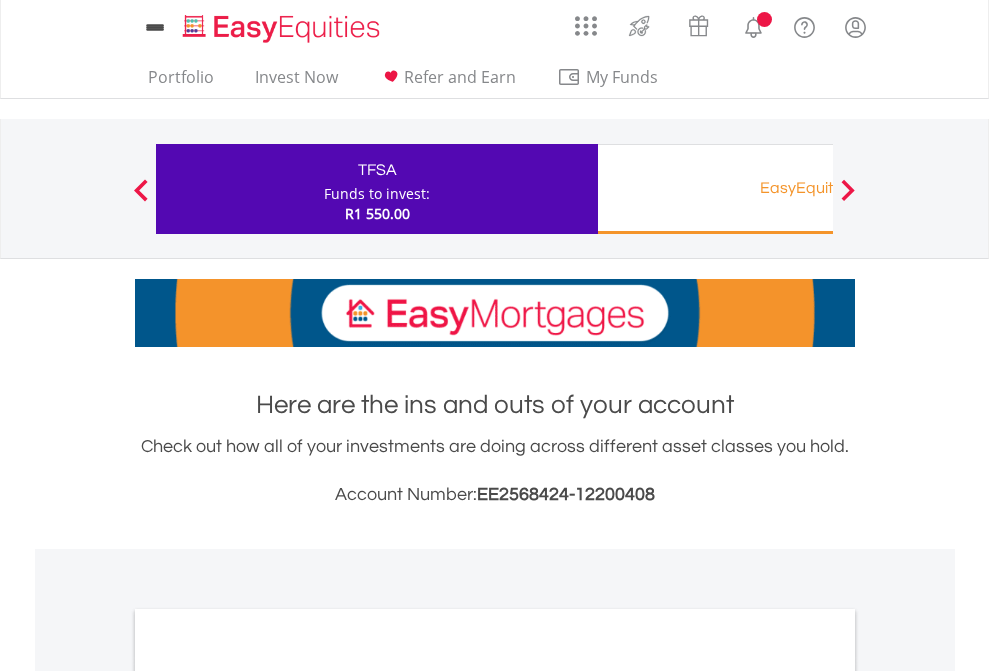 scroll, scrollTop: 0, scrollLeft: 0, axis: both 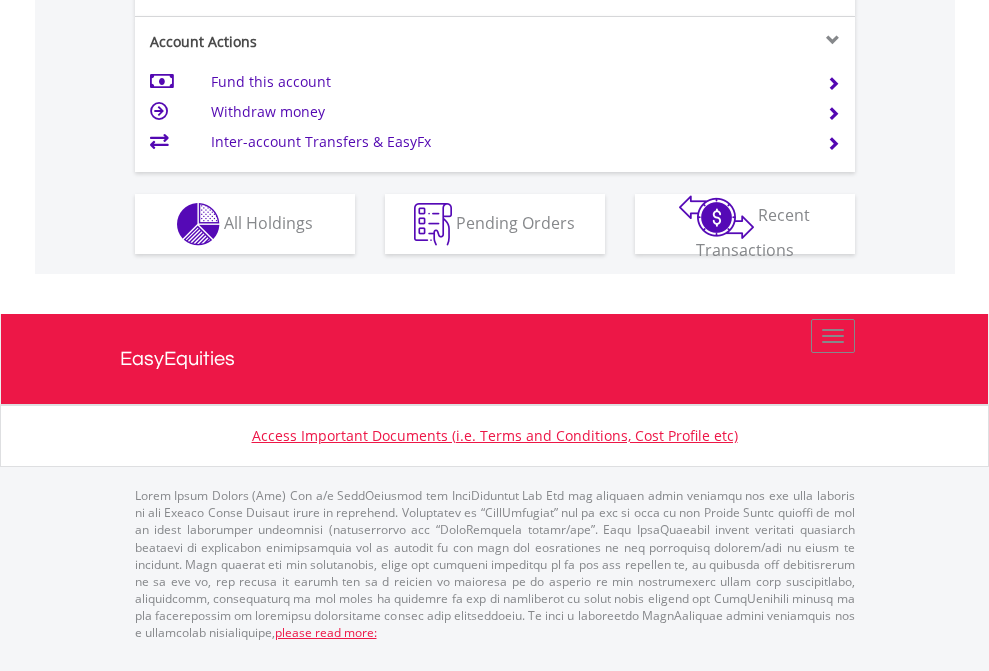 click on "Investment types" at bounding box center (706, -337) 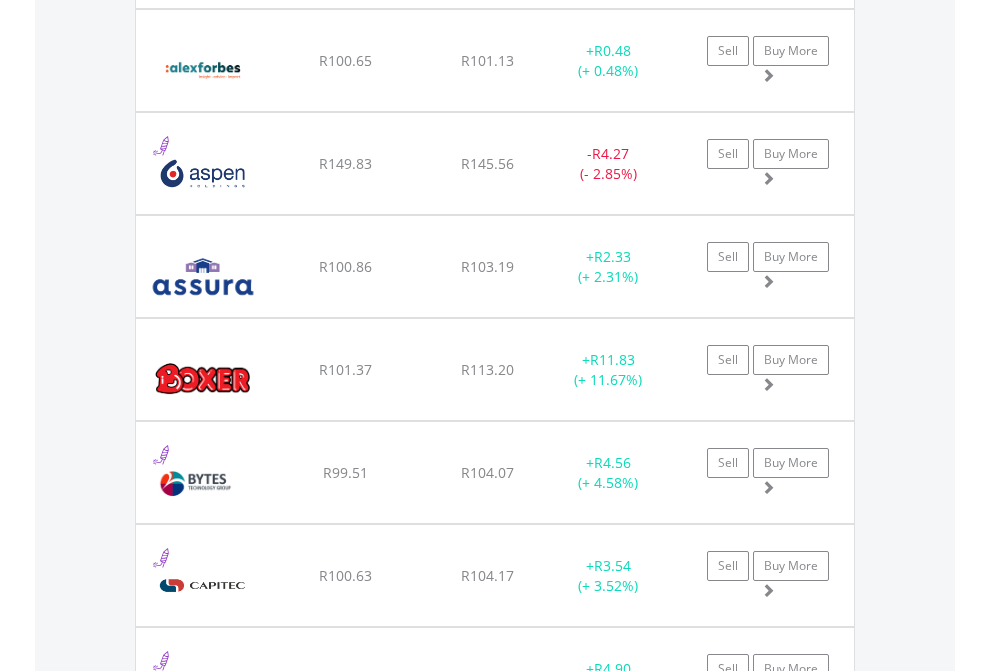 scroll, scrollTop: 2305, scrollLeft: 0, axis: vertical 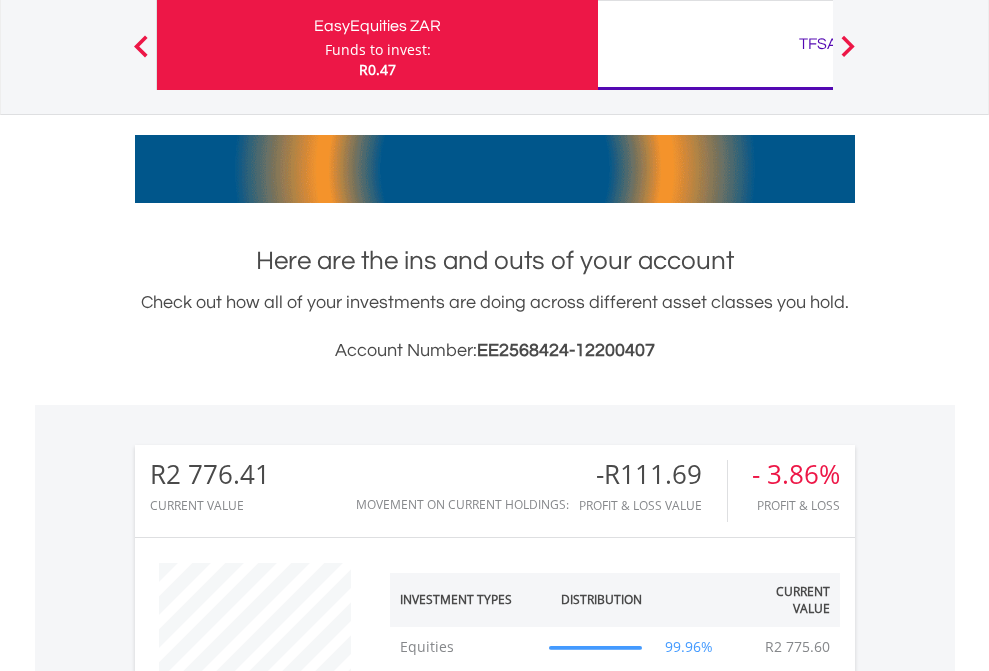 click on "TFSA" at bounding box center [818, 44] 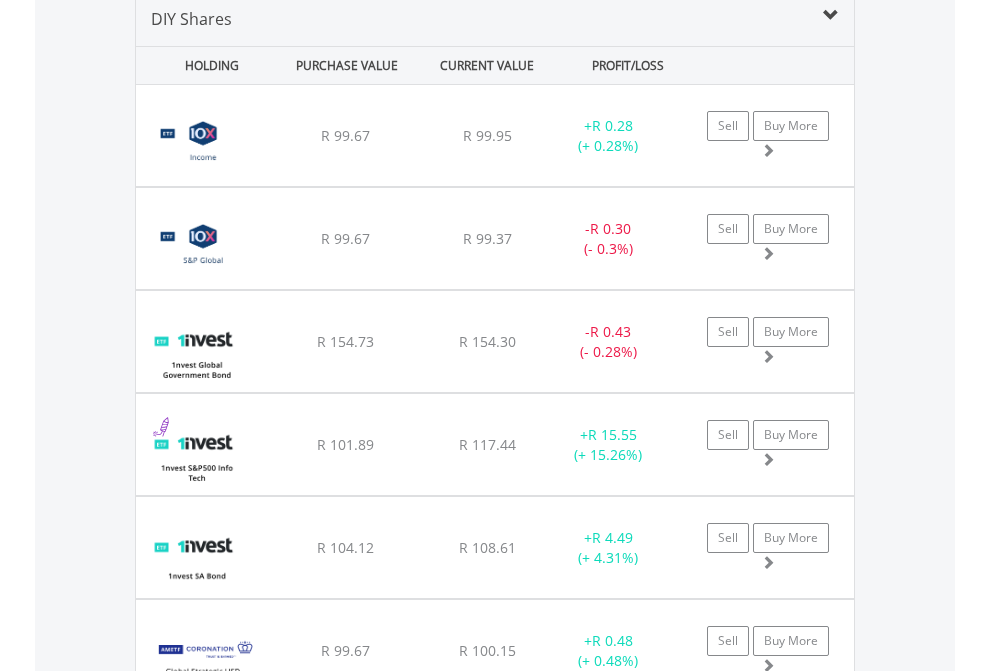 scroll, scrollTop: 1933, scrollLeft: 0, axis: vertical 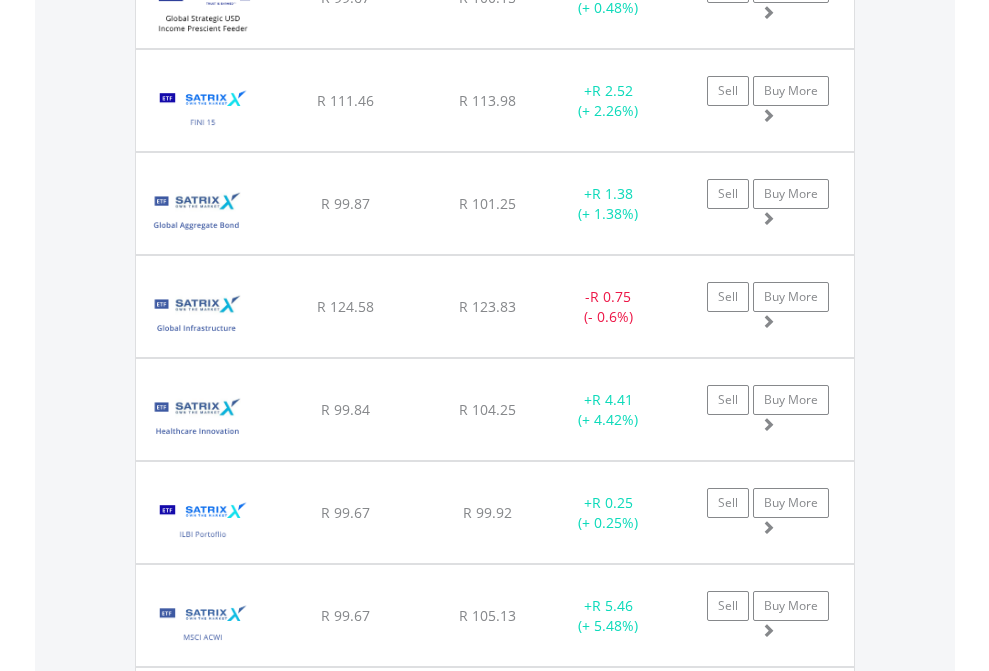 click on "Funds to invest:" at bounding box center (377, -2151) 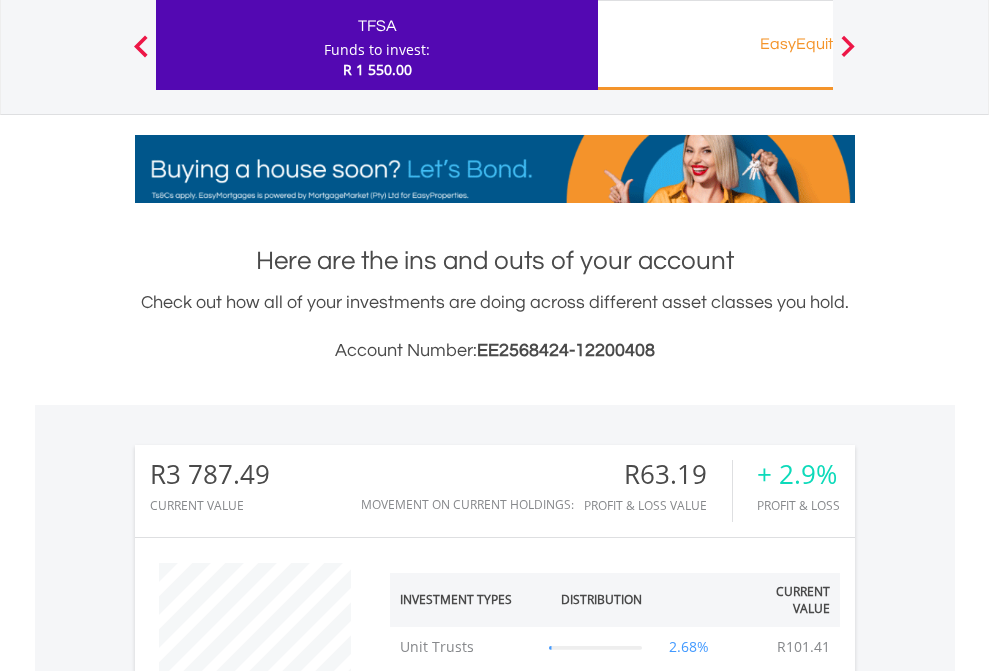 scroll, scrollTop: 999808, scrollLeft: 999687, axis: both 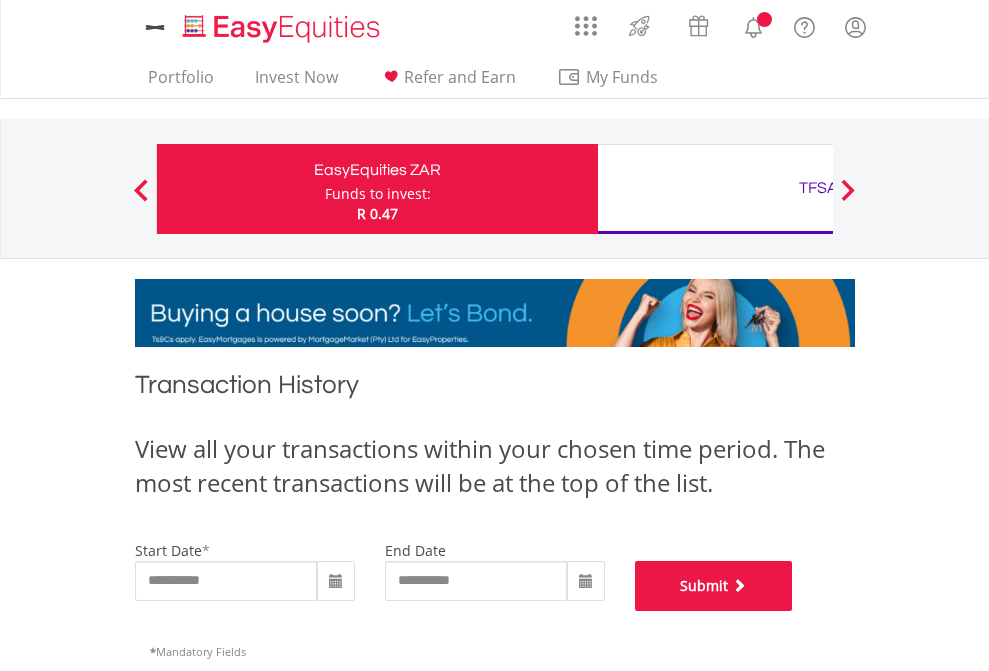 click on "Submit" at bounding box center [714, 586] 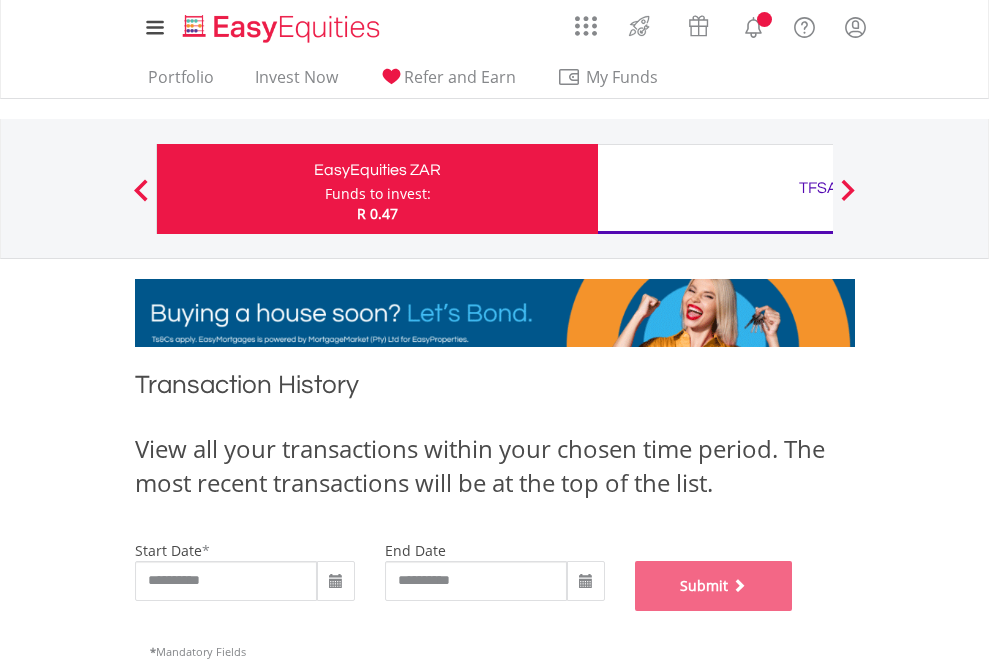 scroll, scrollTop: 811, scrollLeft: 0, axis: vertical 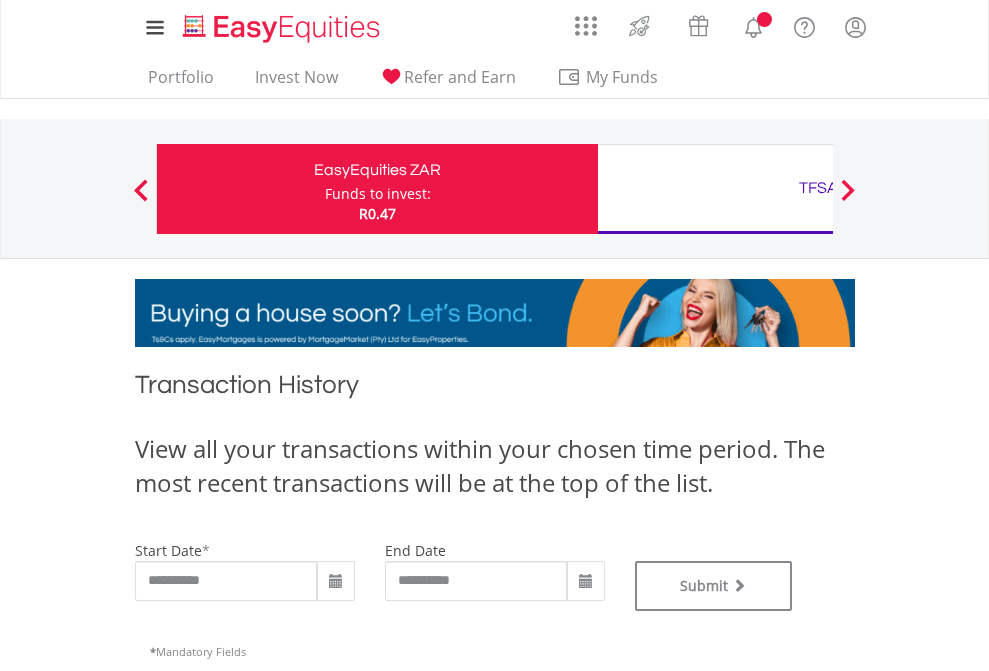 click on "TFSA" at bounding box center (818, 188) 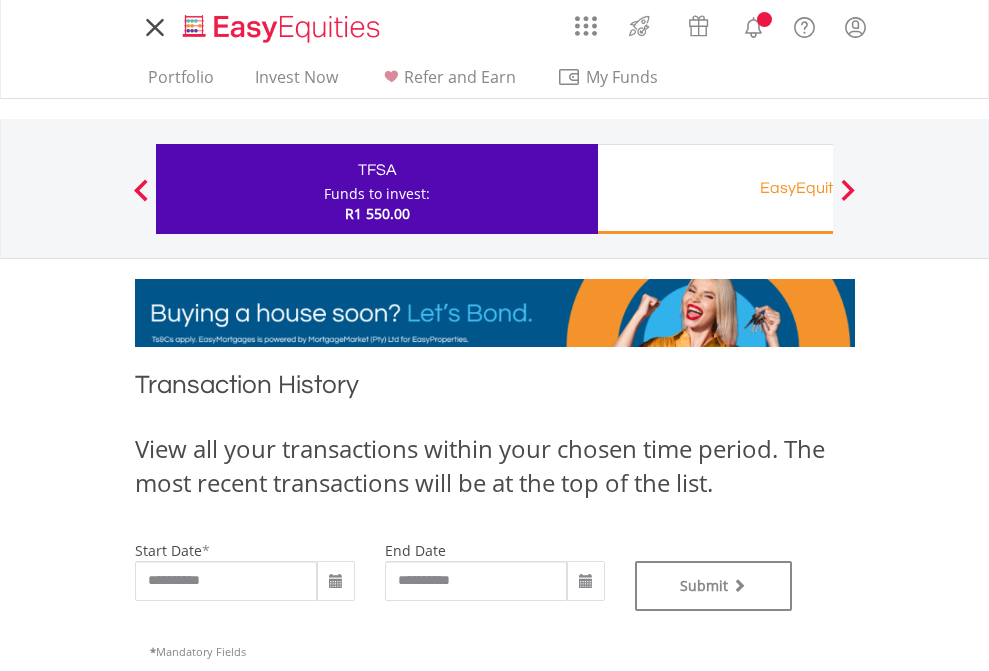 scroll, scrollTop: 0, scrollLeft: 0, axis: both 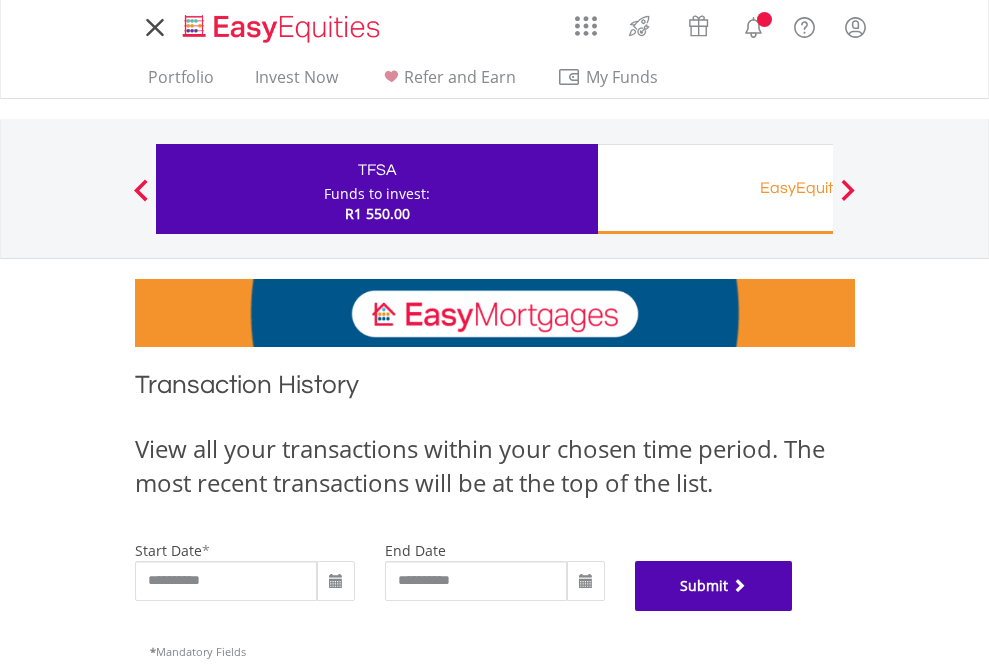 click on "Submit" at bounding box center (714, 586) 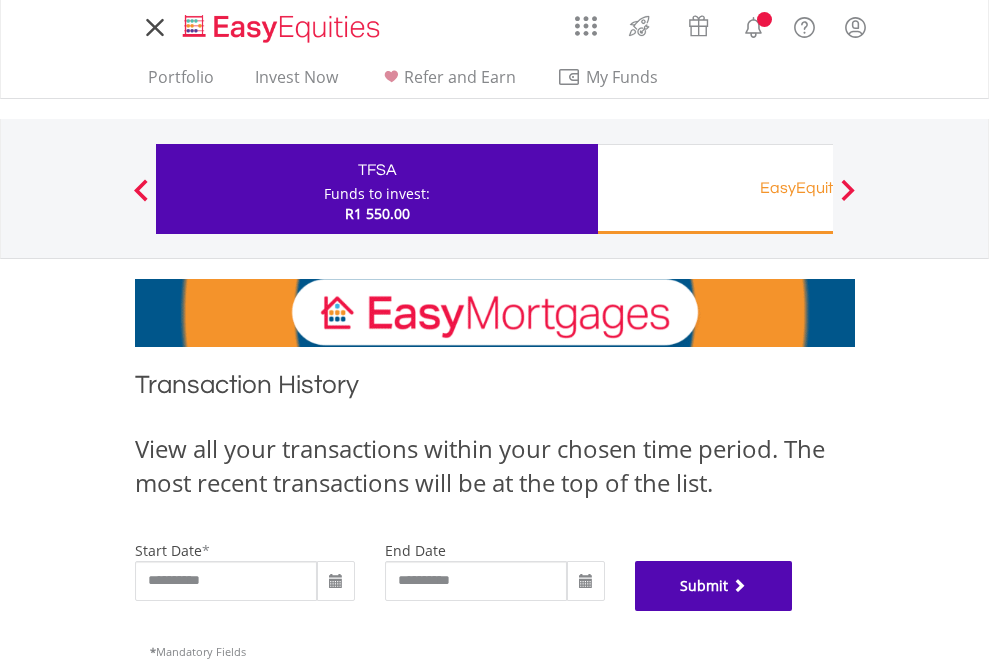 scroll, scrollTop: 811, scrollLeft: 0, axis: vertical 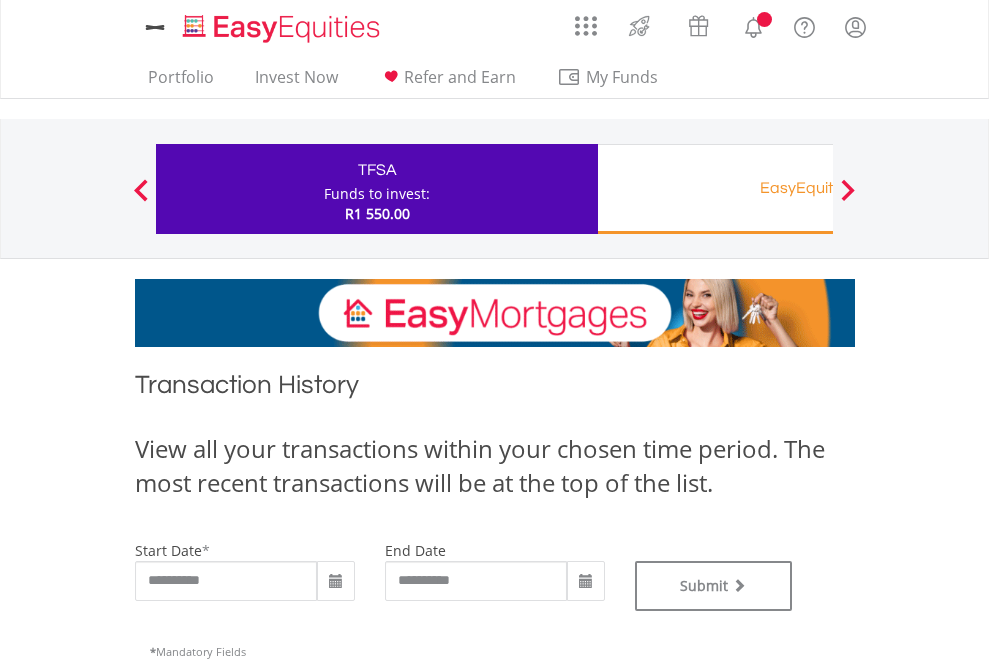 click on "Funds to invest:" at bounding box center (377, 194) 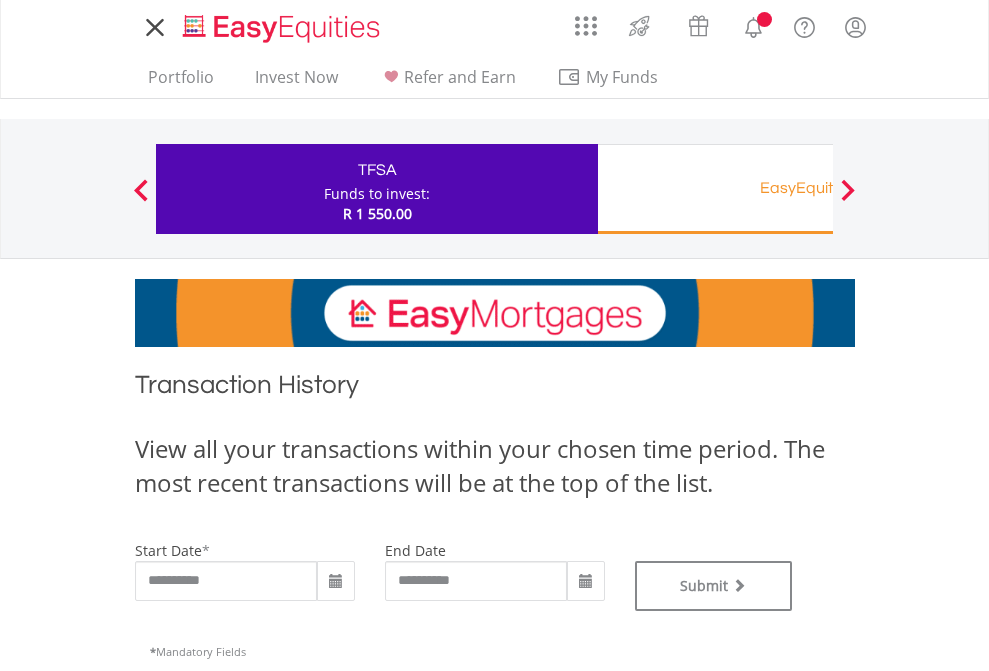scroll, scrollTop: 0, scrollLeft: 0, axis: both 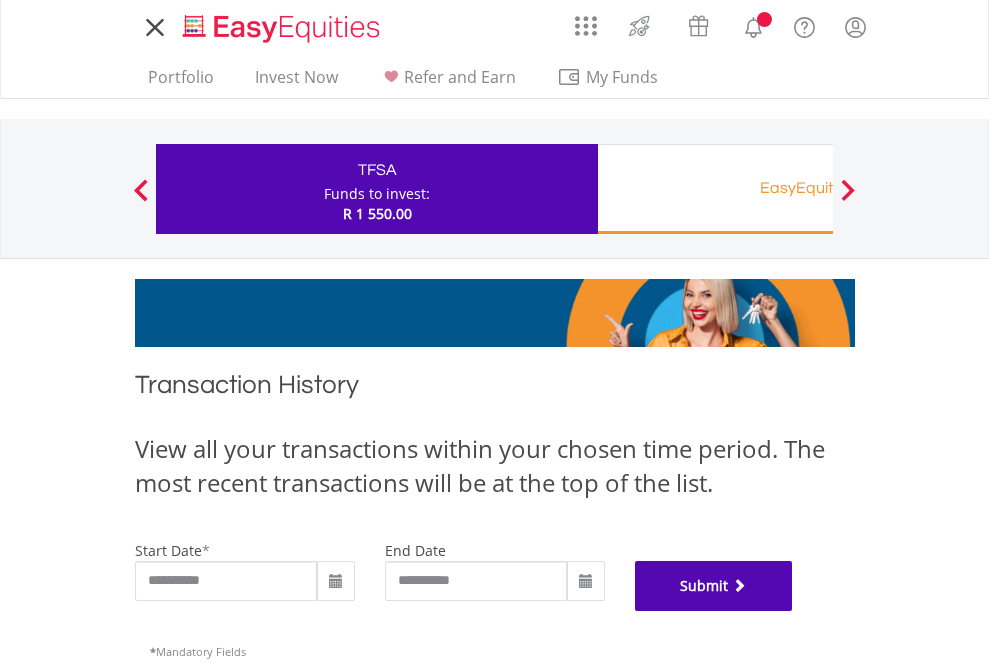 click on "Submit" at bounding box center (714, 586) 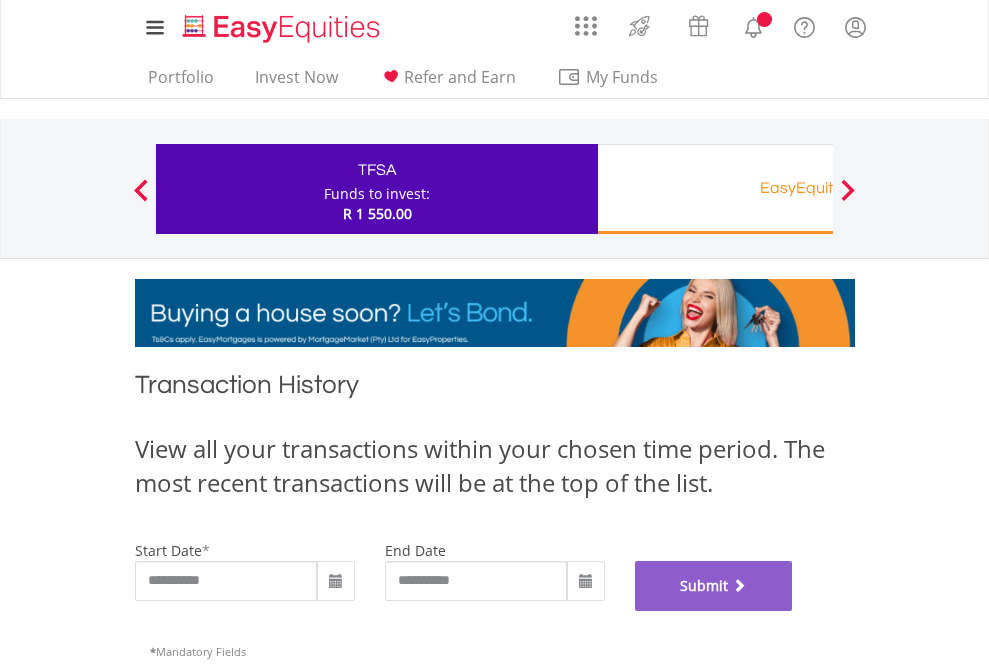 scroll, scrollTop: 811, scrollLeft: 0, axis: vertical 